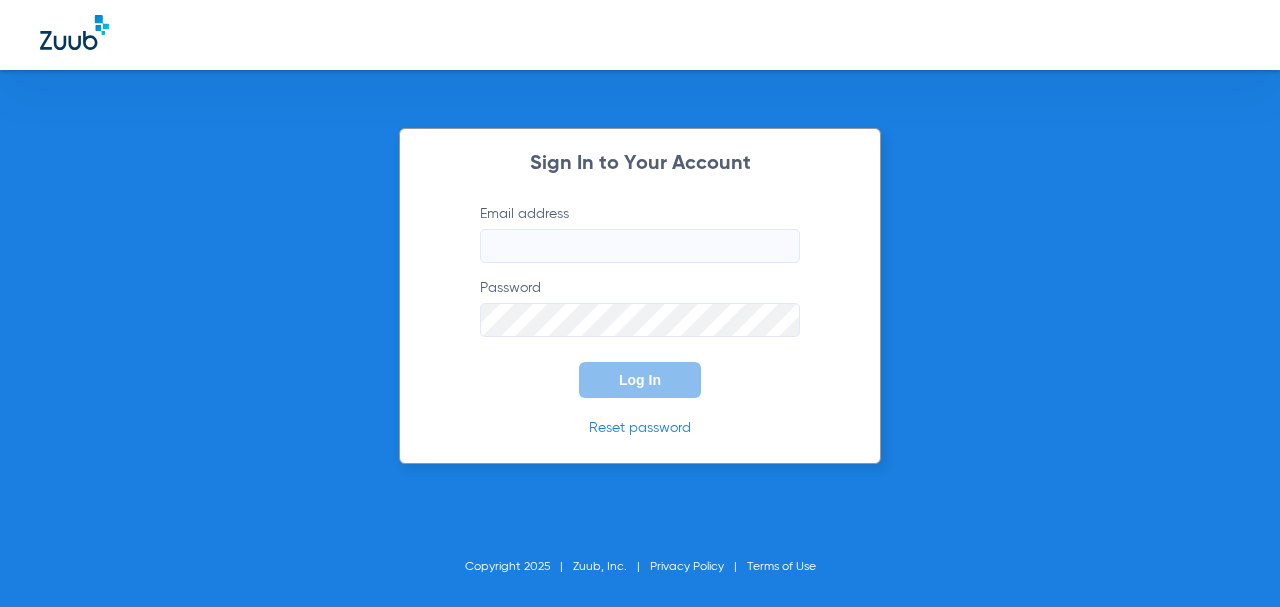 scroll, scrollTop: 0, scrollLeft: 0, axis: both 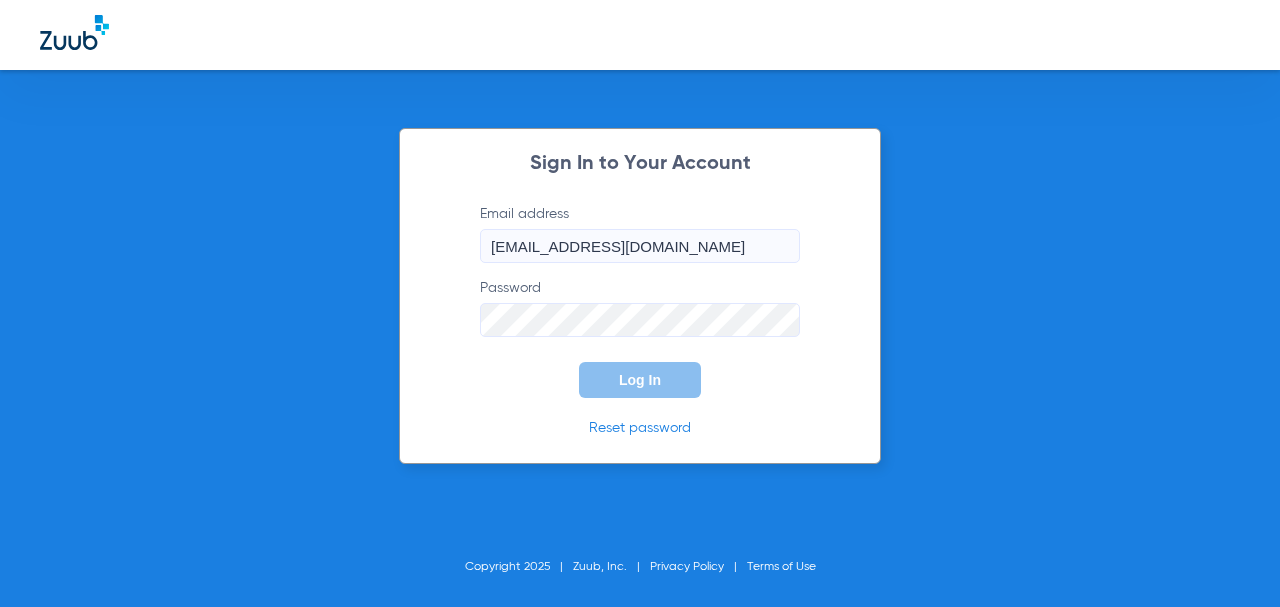 type on "[EMAIL_ADDRESS][DOMAIN_NAME]" 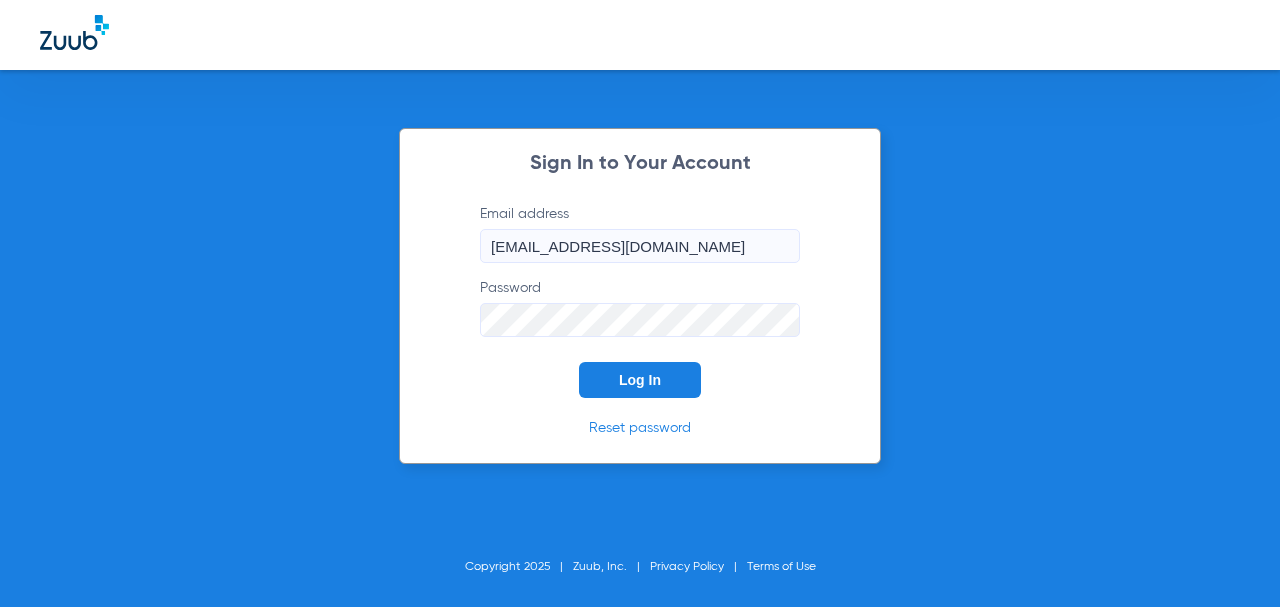 click on "Log In" 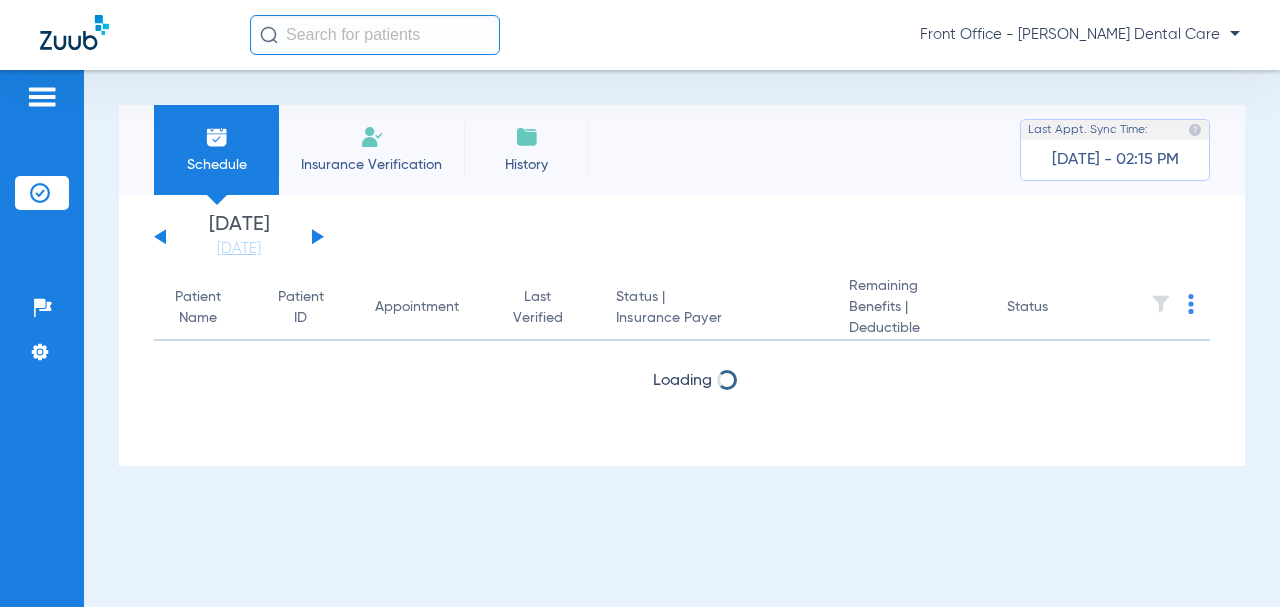 click on "[DATE]   [DATE]   [DATE]   [DATE]   [DATE]   [DATE]   [DATE]   [DATE]   [DATE]   [DATE]   [DATE]   [DATE]   [DATE]   [DATE]   [DATE]   [DATE]   [DATE]   [DATE]   [DATE]   [DATE]   [DATE]   [DATE]   [DATE]   [DATE]   [DATE]   [DATE]   [DATE]   [DATE]   [DATE]   [DATE]   [DATE]   [DATE]   [DATE]   [DATE]   [DATE]   [DATE]   [DATE]   [DATE]   [DATE]   [DATE]   [DATE]   [DATE]   [DATE]   [DATE]" 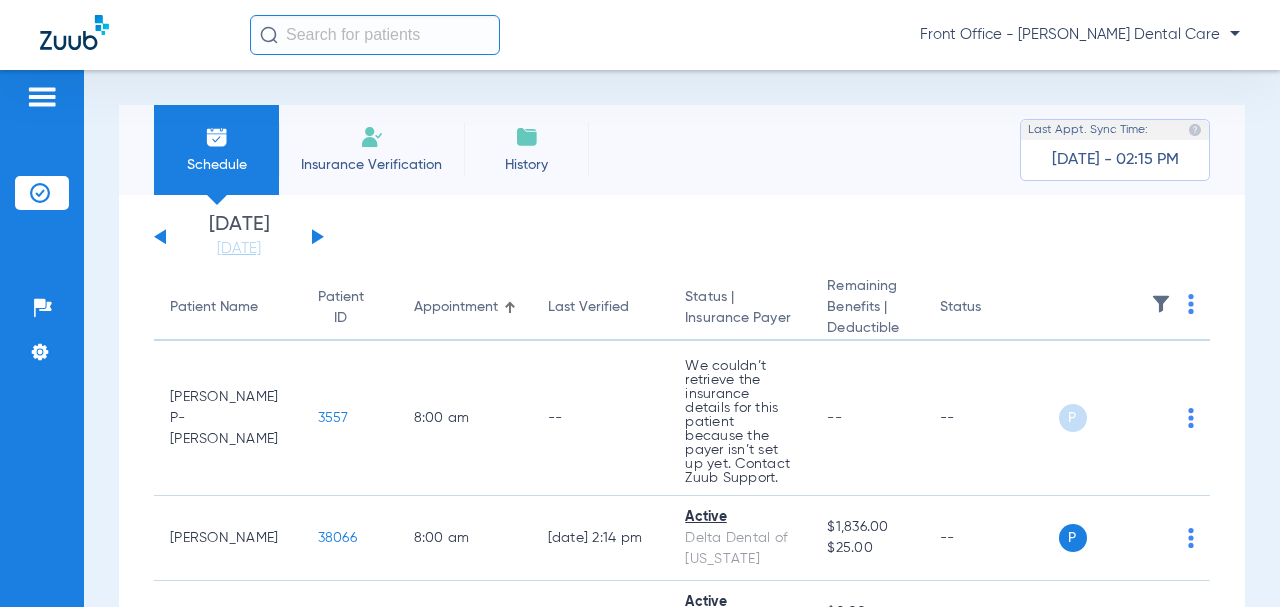 click 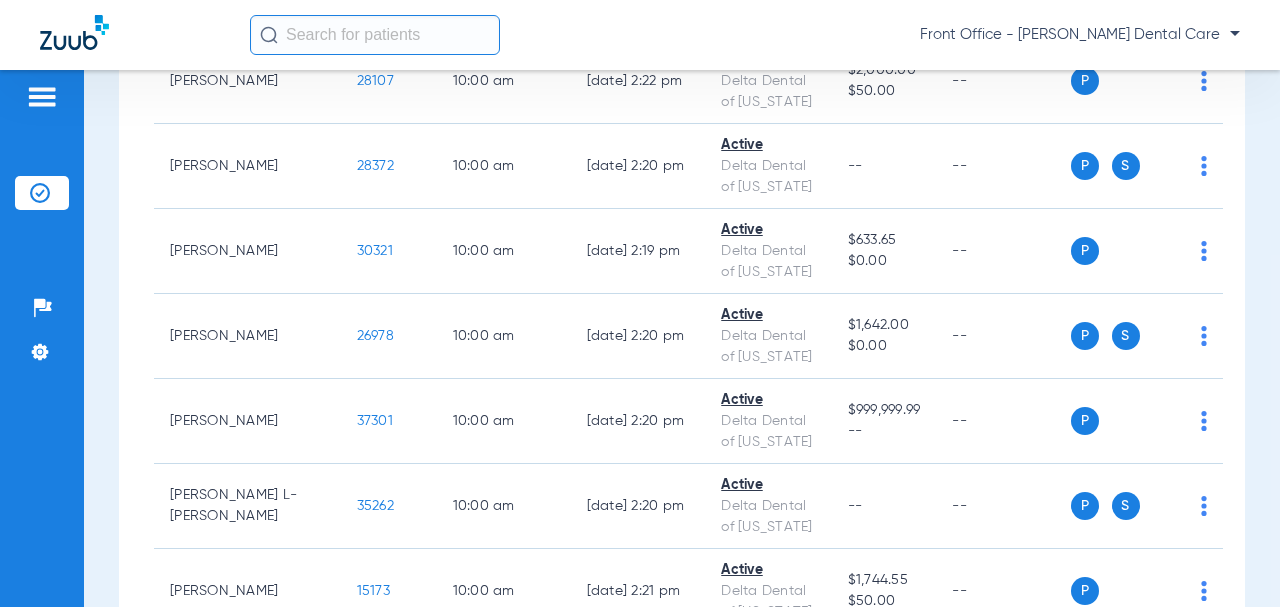scroll, scrollTop: 2500, scrollLeft: 0, axis: vertical 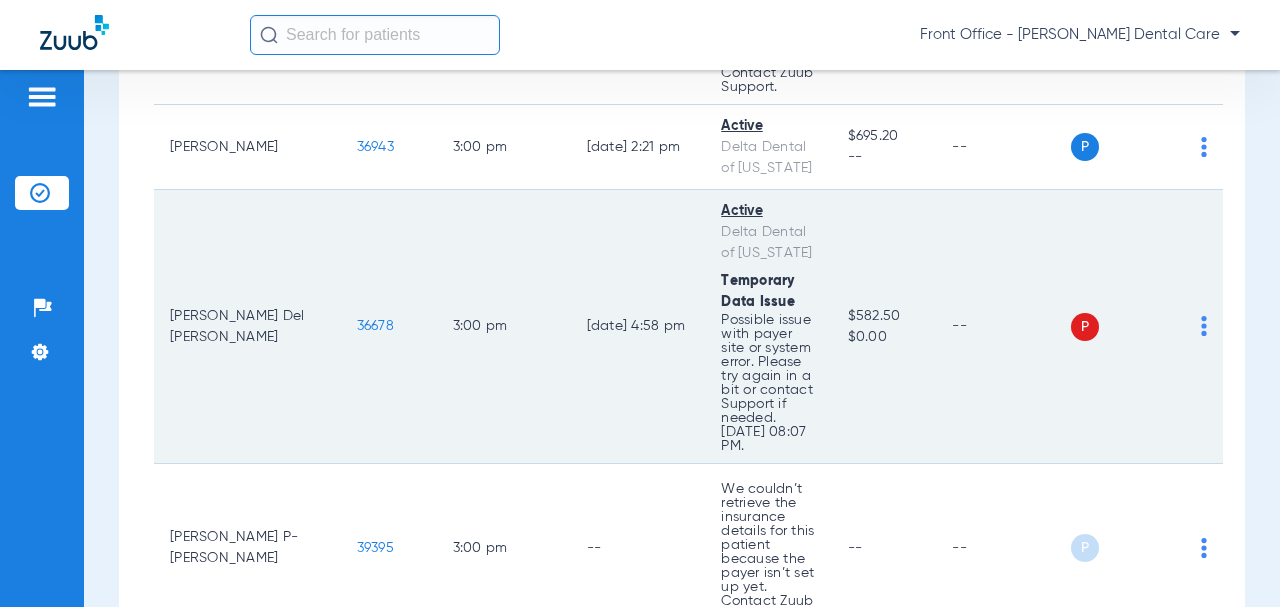 click on "36678" 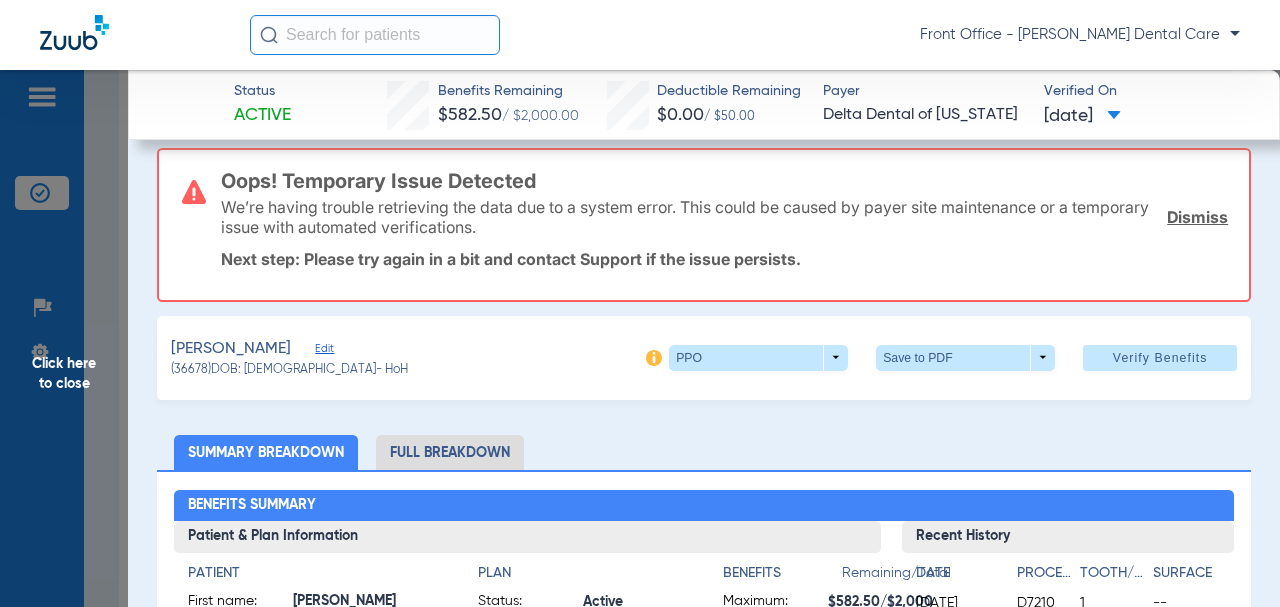 scroll, scrollTop: 0, scrollLeft: 0, axis: both 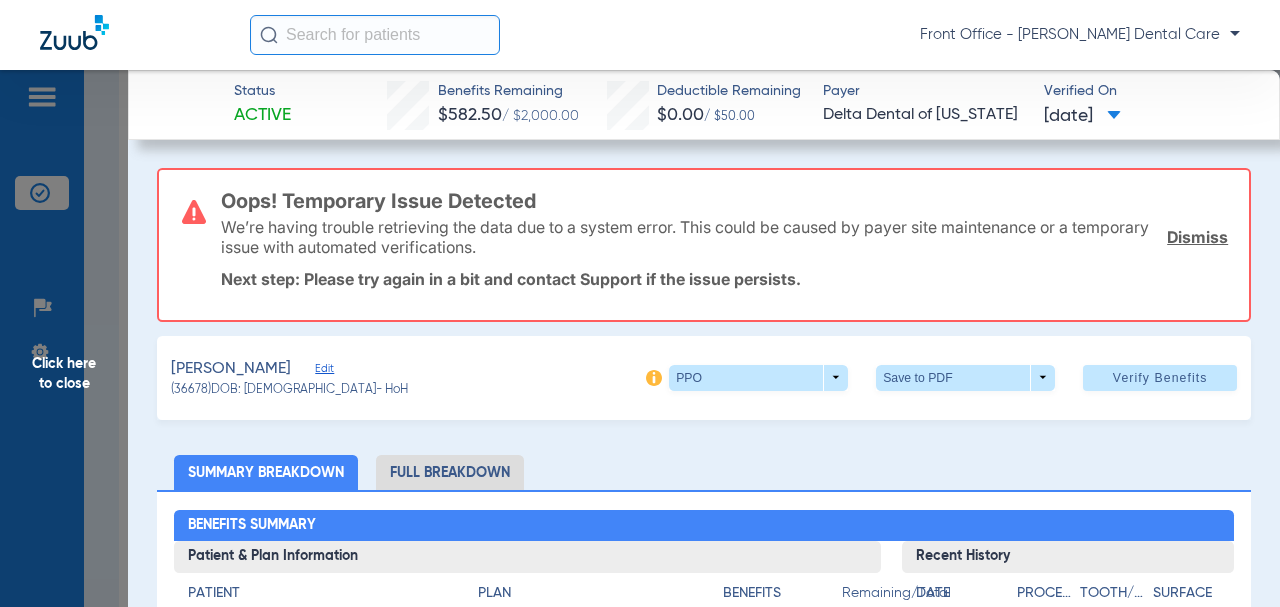 click on "Click here to close" 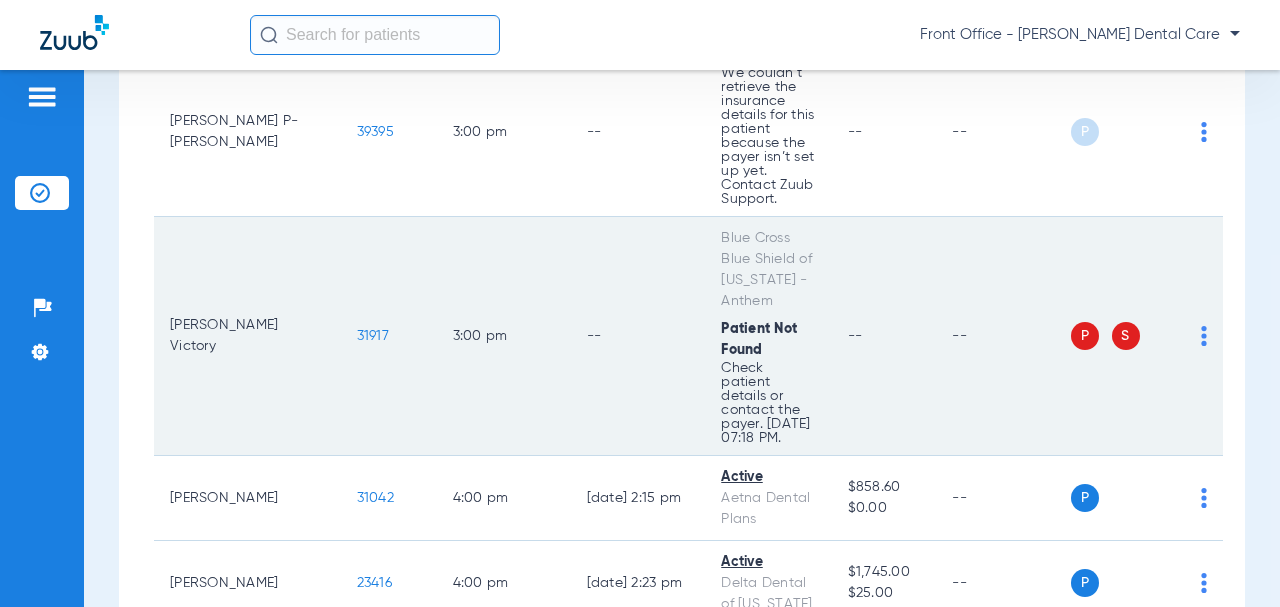 scroll, scrollTop: 7400, scrollLeft: 0, axis: vertical 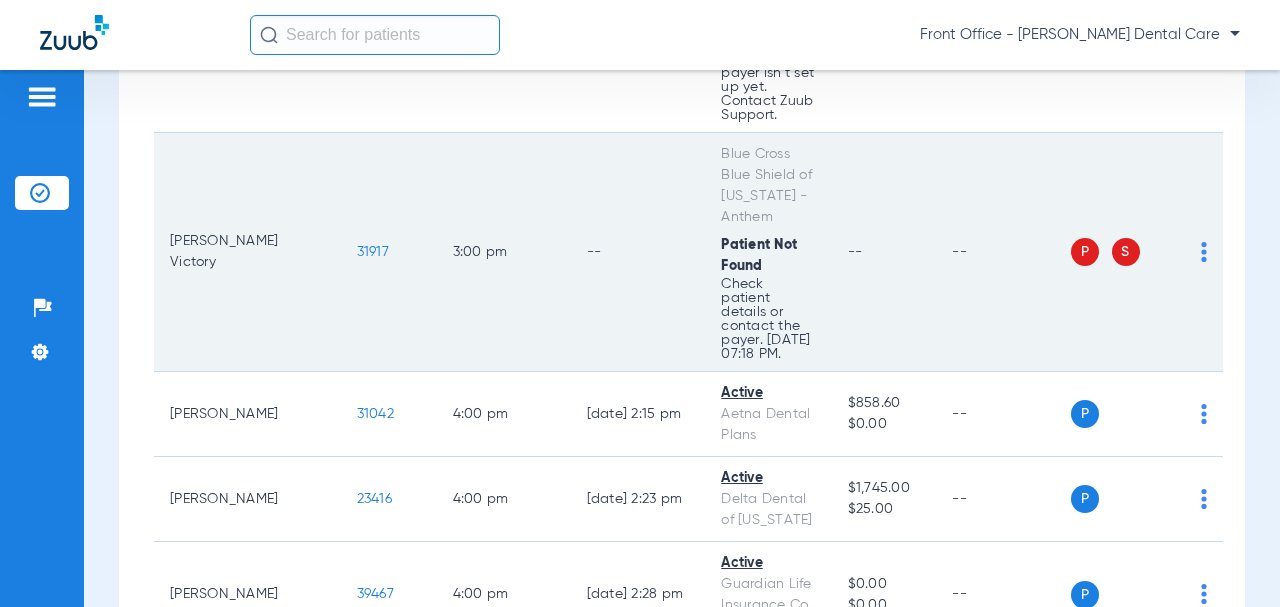 click on "31917" 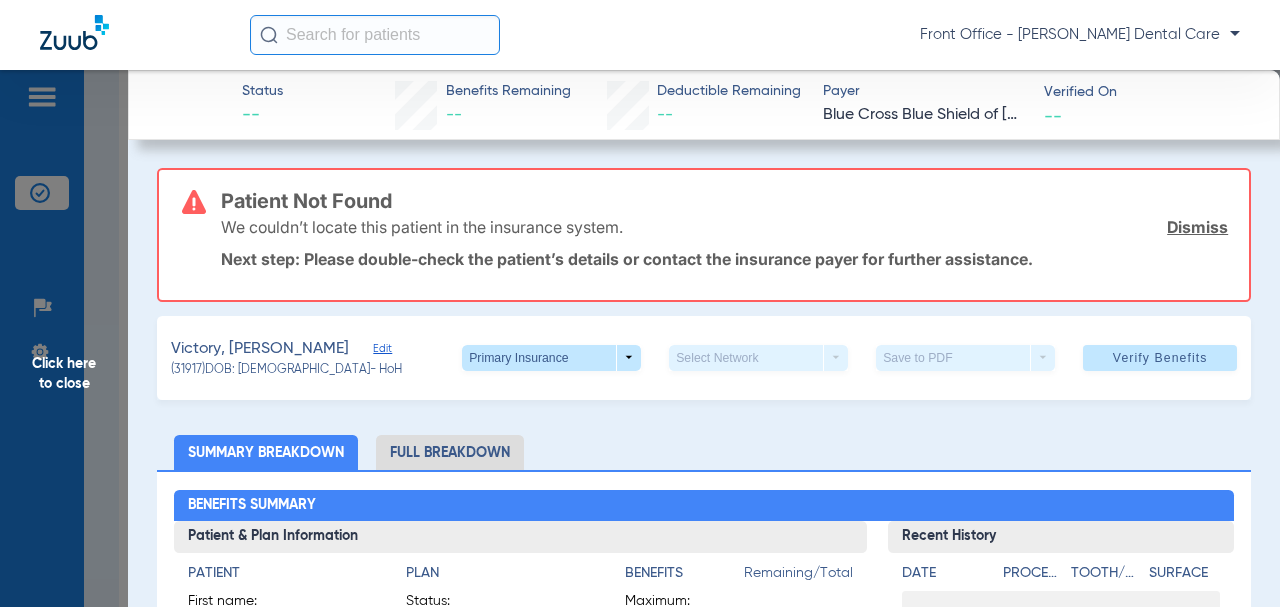 click on "Click here to close" 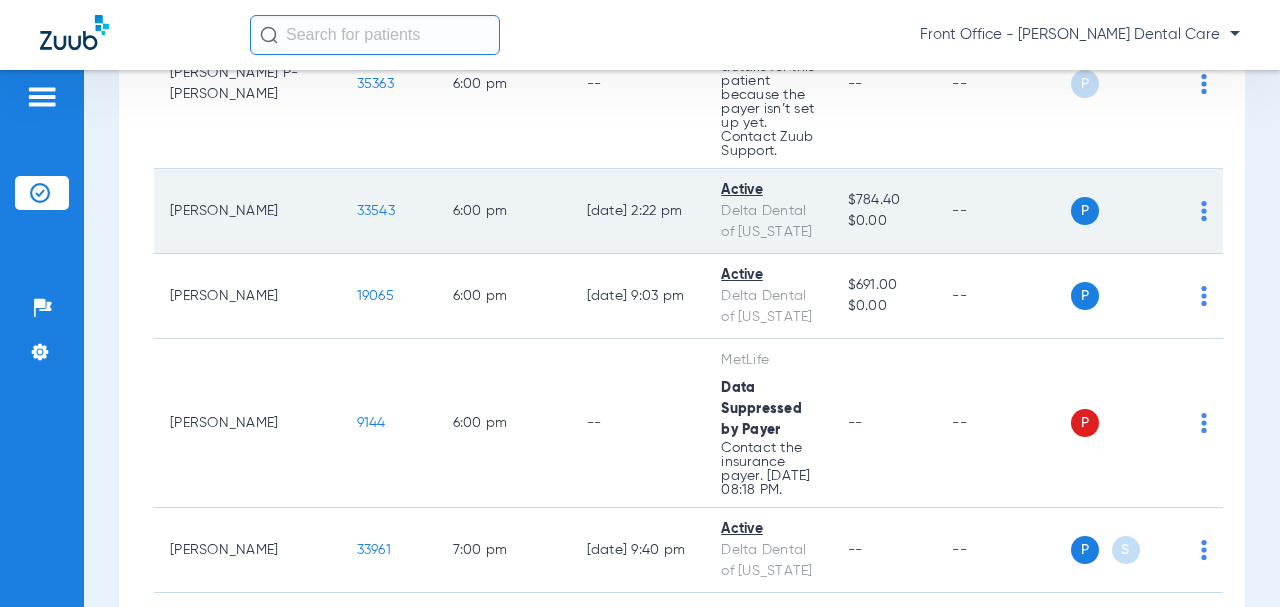 scroll, scrollTop: 9100, scrollLeft: 0, axis: vertical 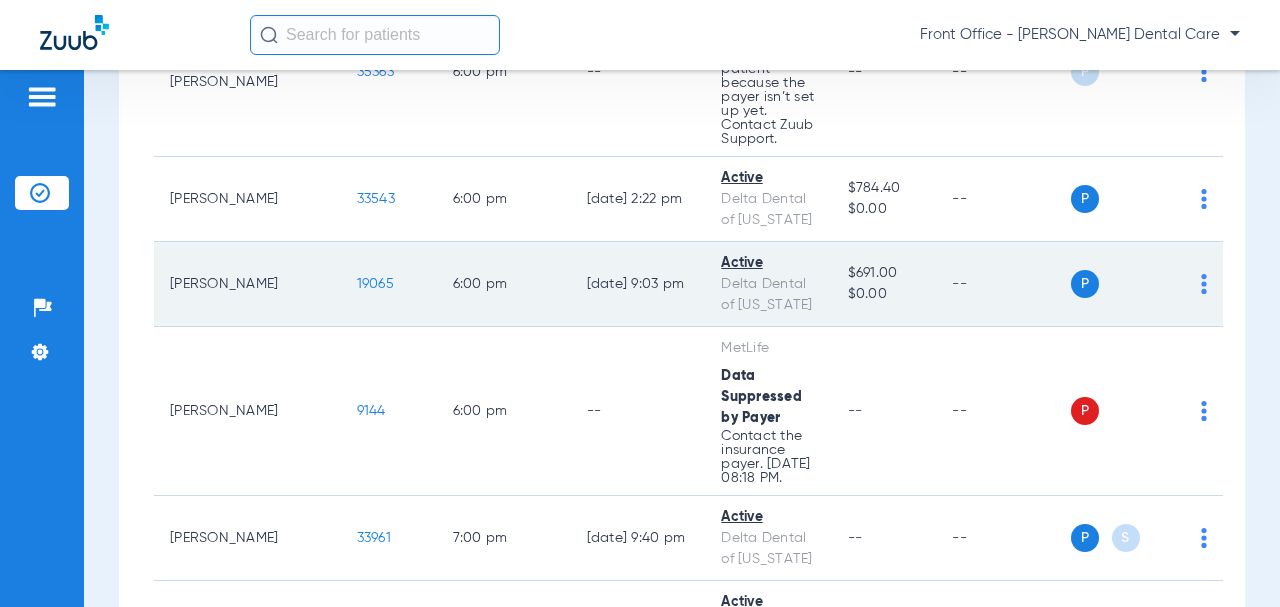 click 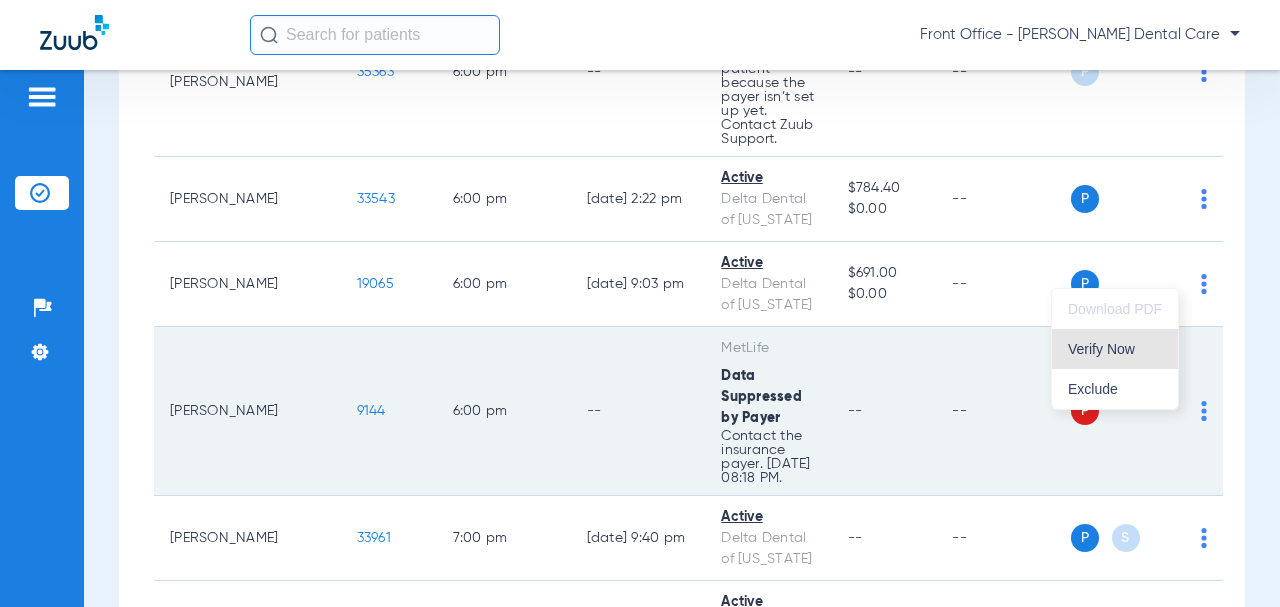 click on "Verify Now" at bounding box center [1115, 349] 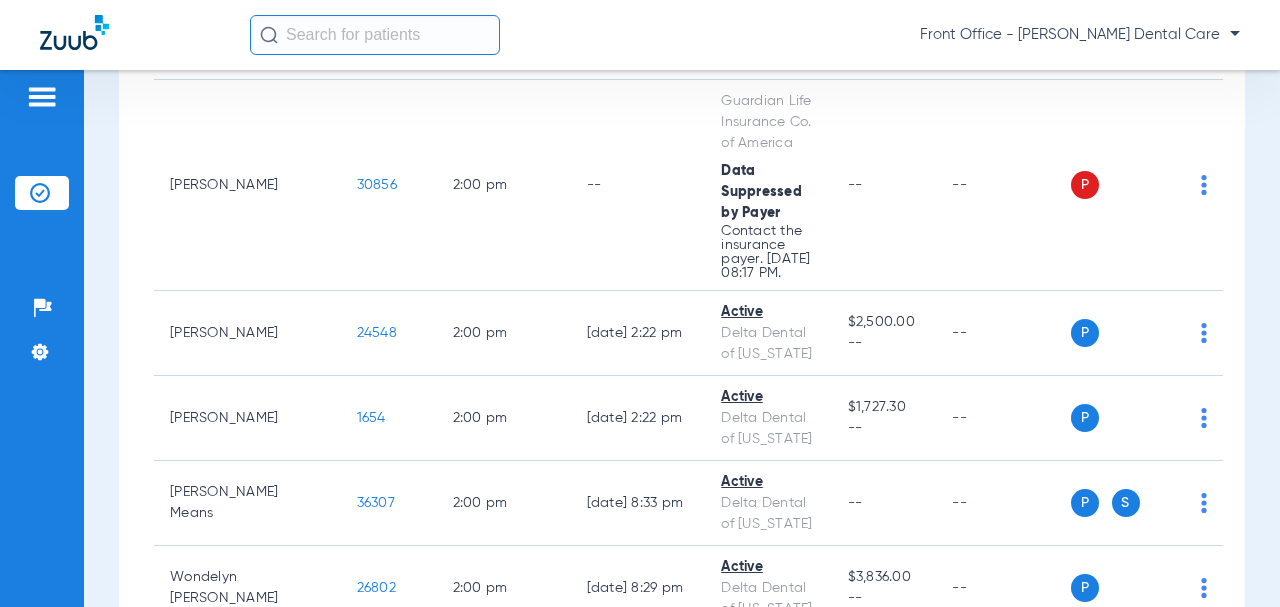 scroll, scrollTop: 5843, scrollLeft: 0, axis: vertical 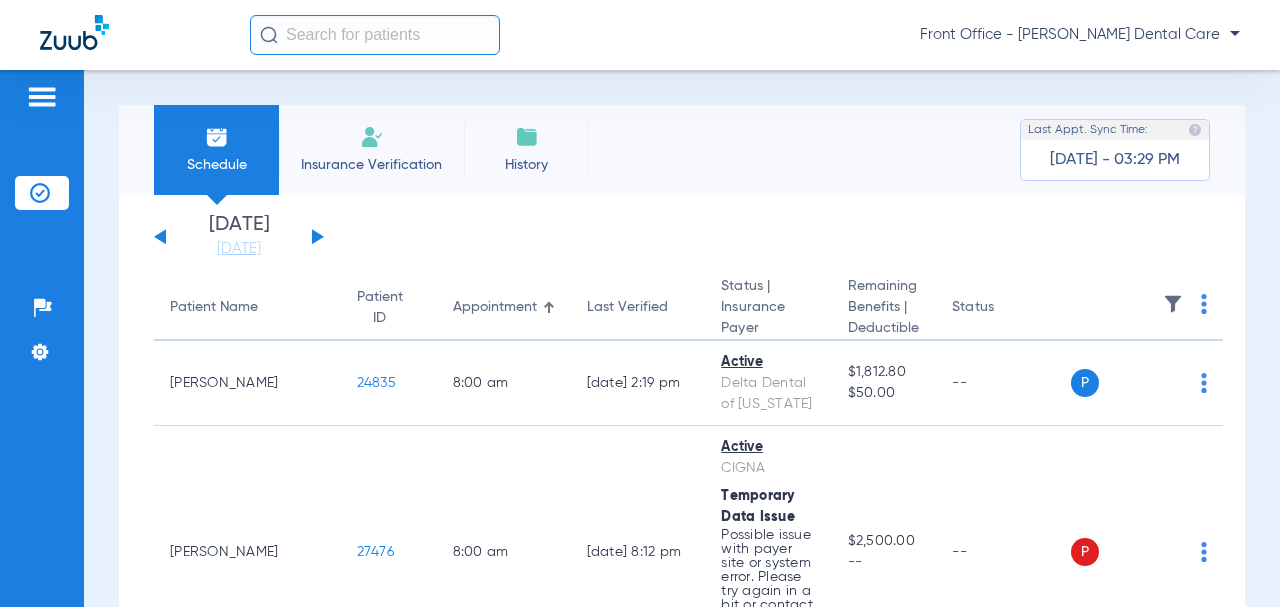 click 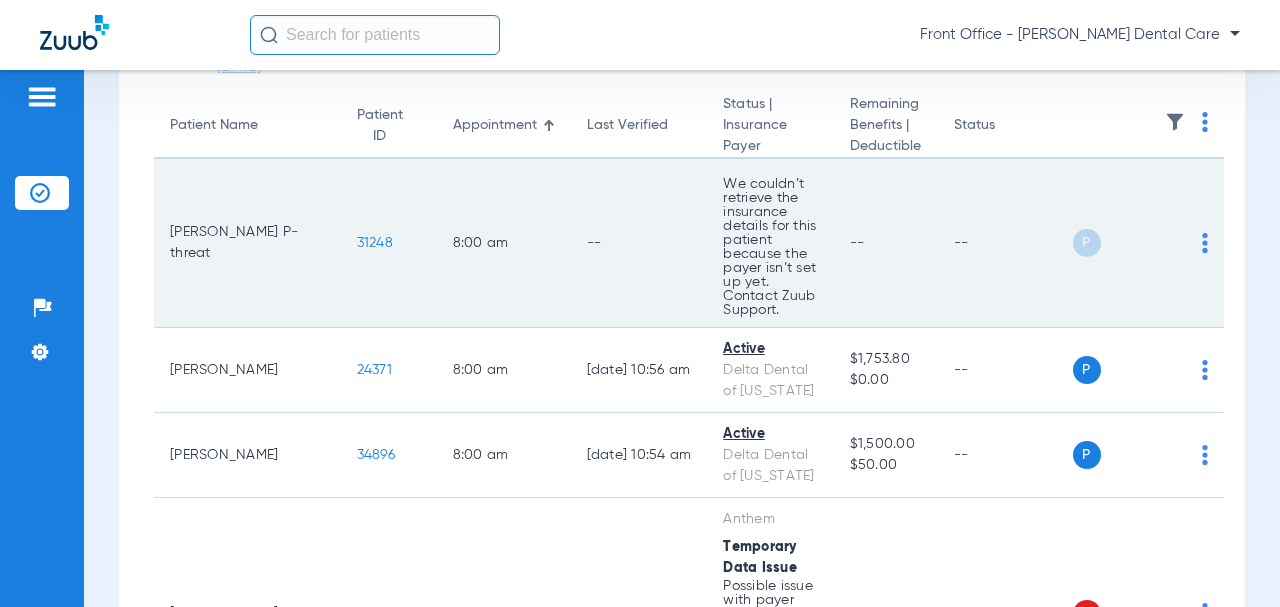 scroll, scrollTop: 200, scrollLeft: 0, axis: vertical 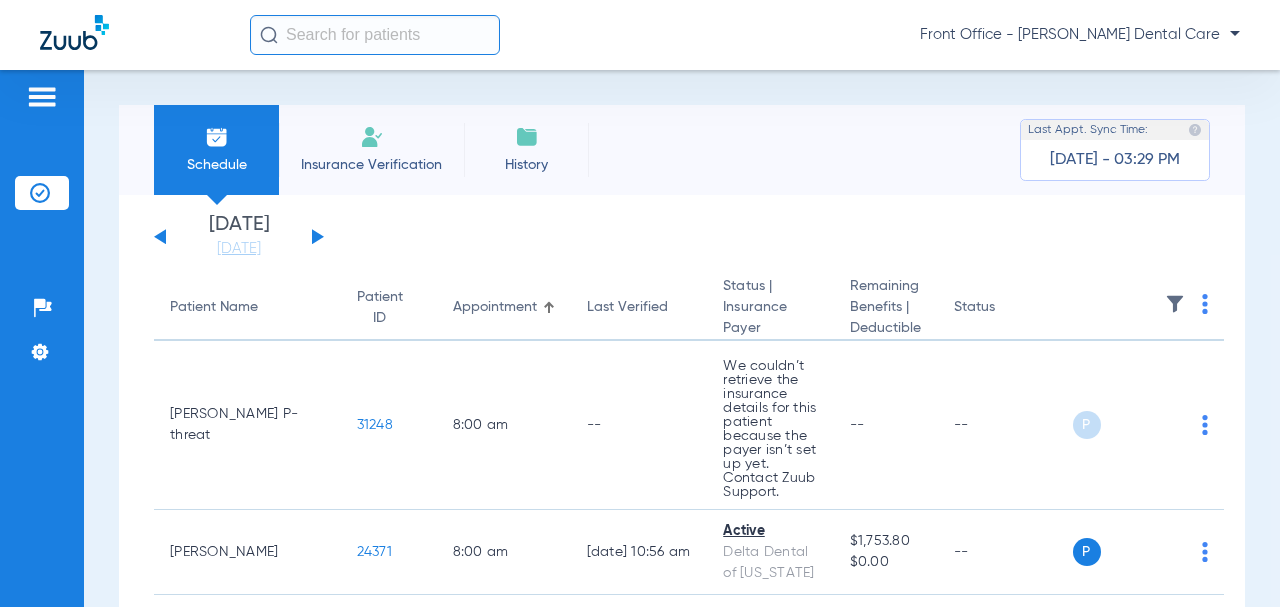 click 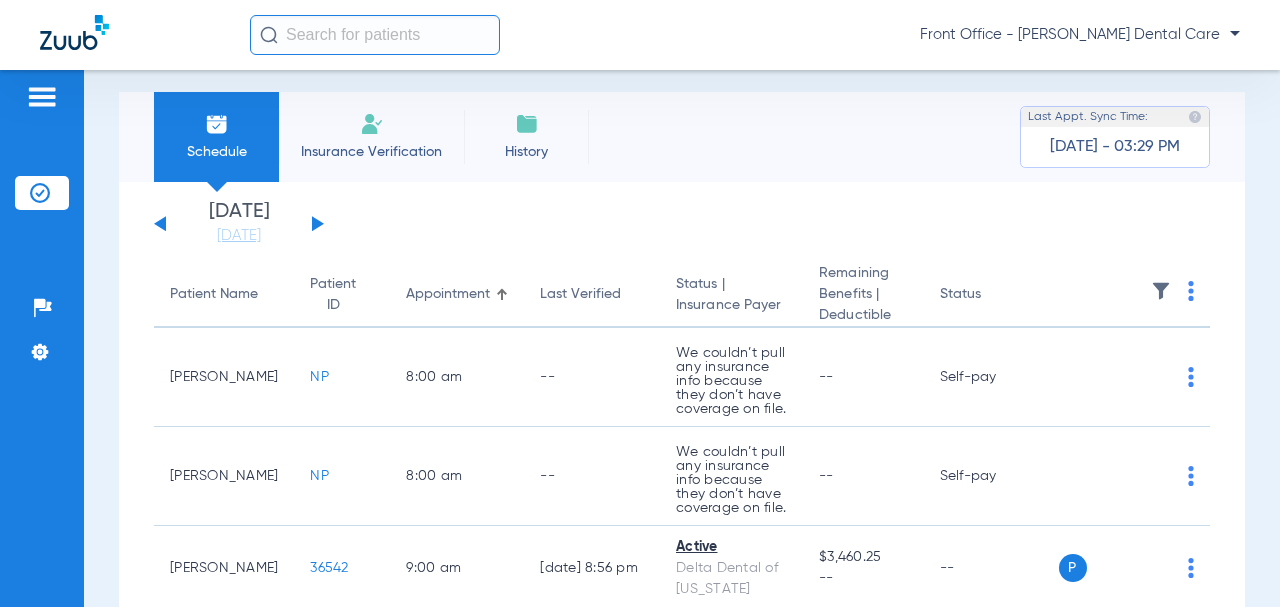 scroll, scrollTop: 0, scrollLeft: 0, axis: both 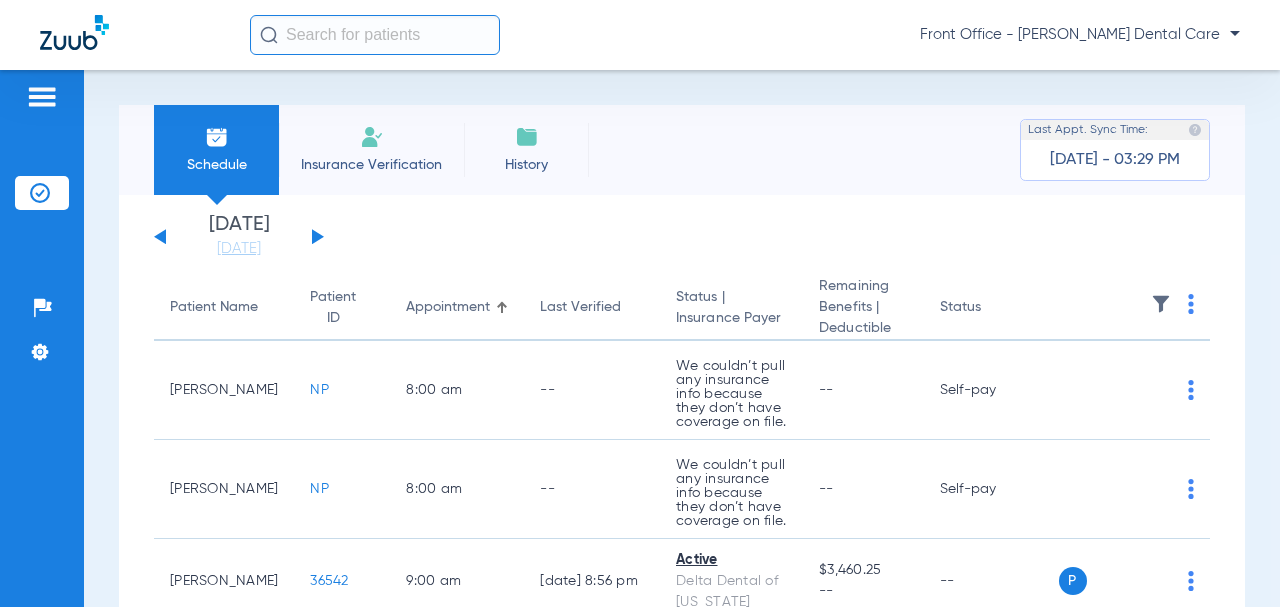 click 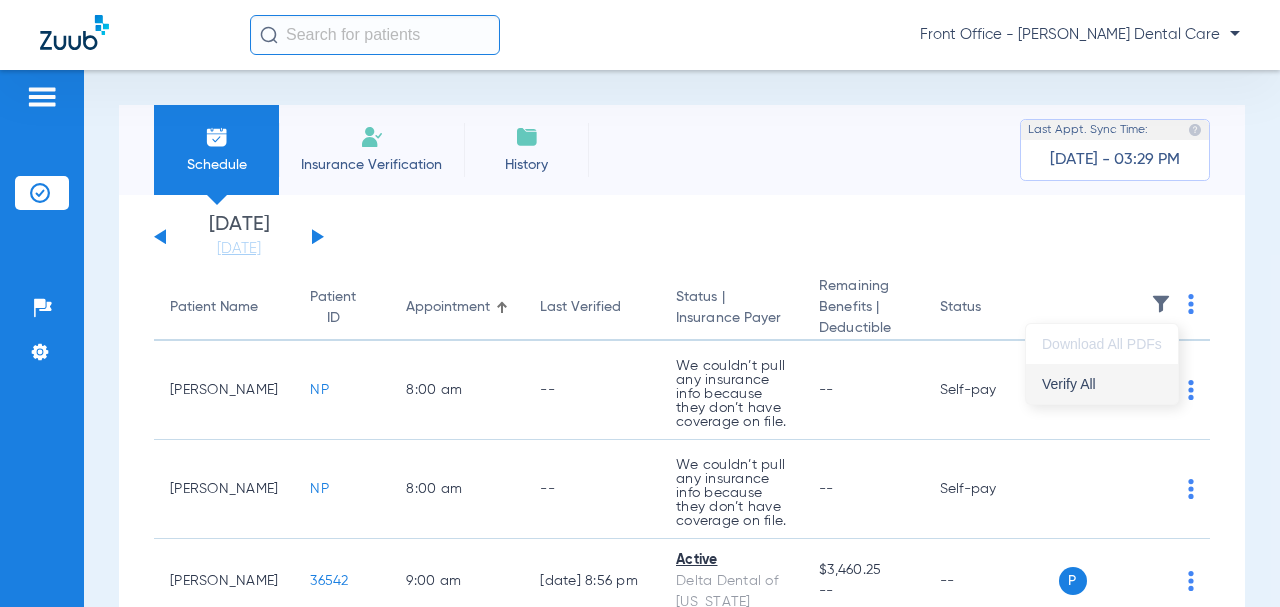 click on "Verify All" at bounding box center (1102, 384) 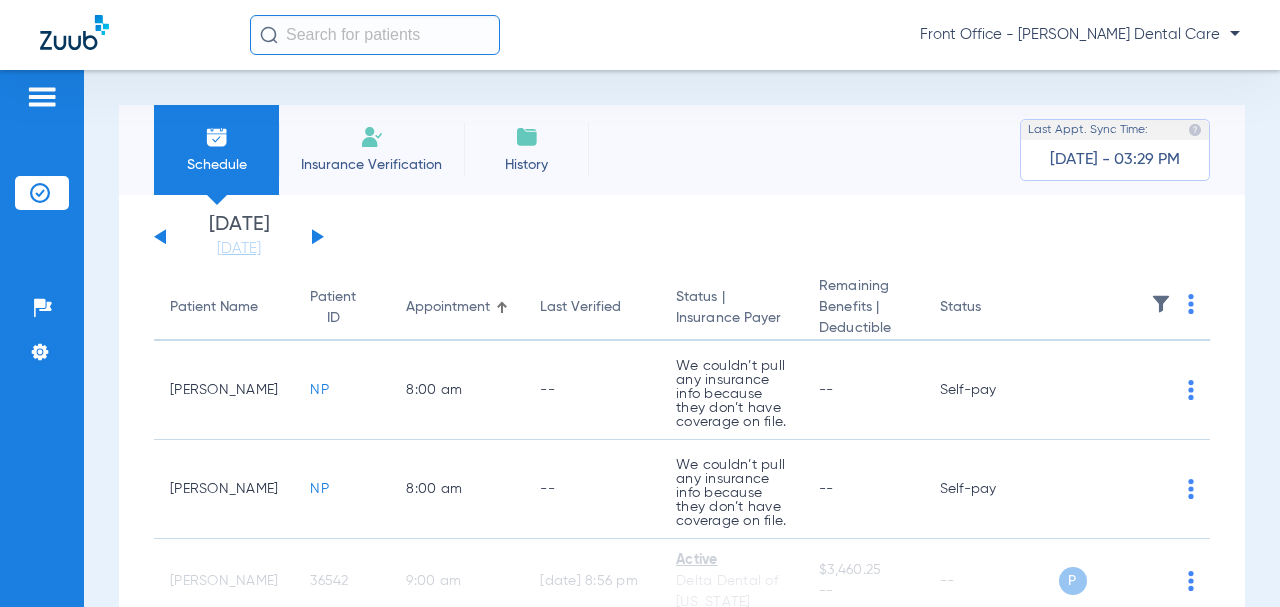click 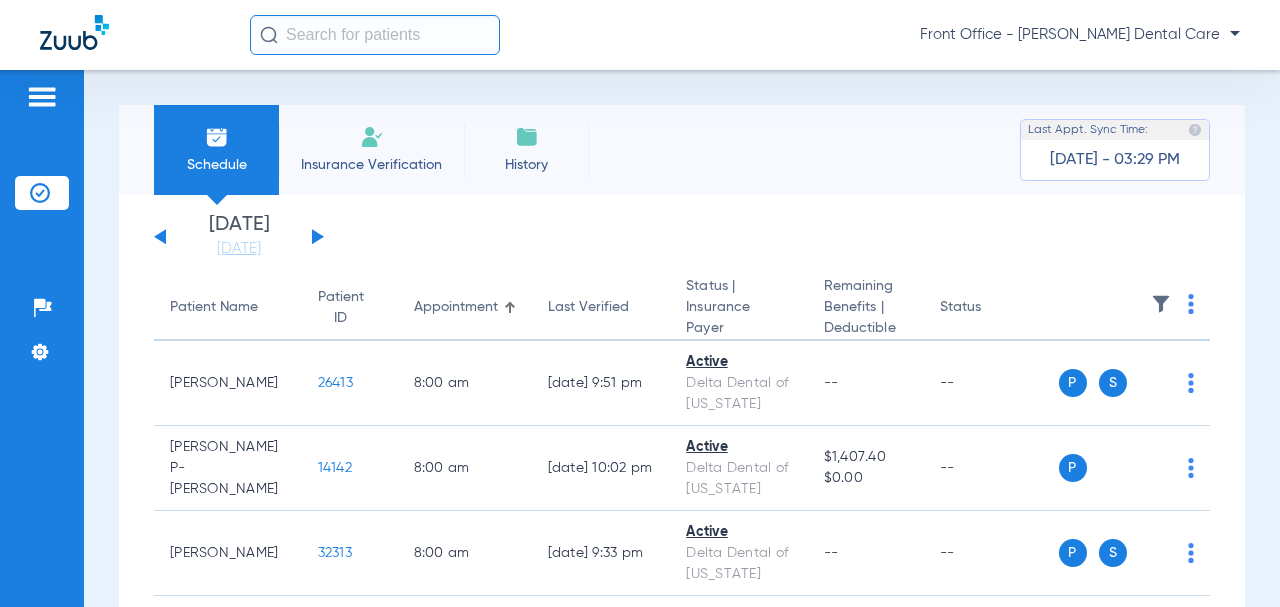 click 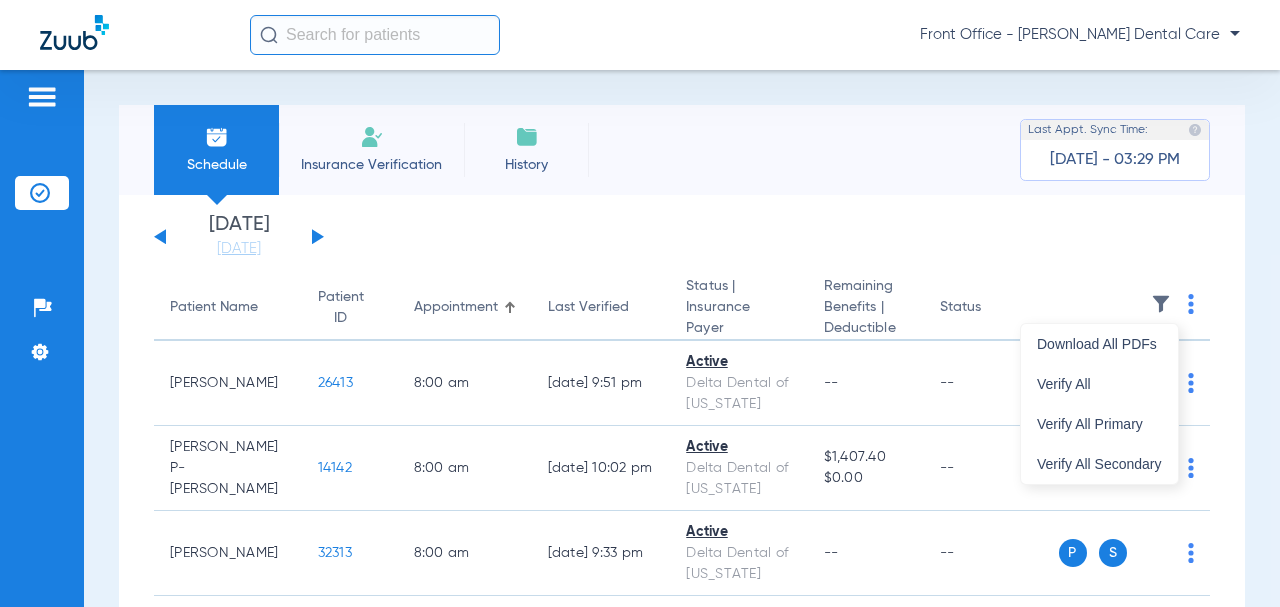 click at bounding box center (640, 303) 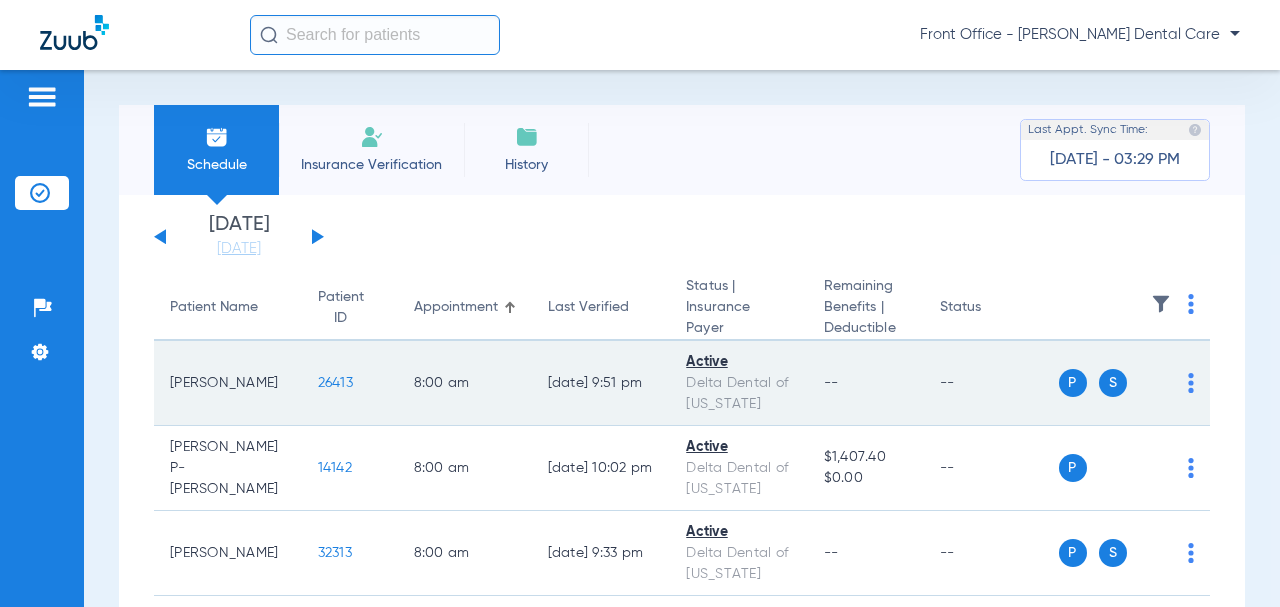 click on "P S" 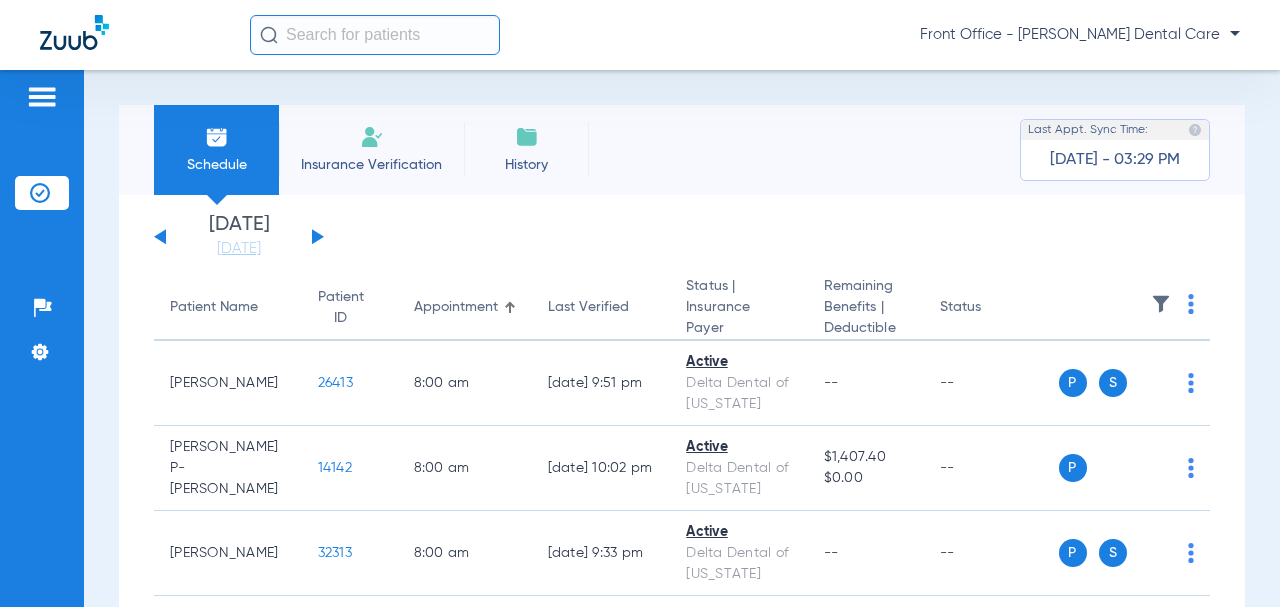 click 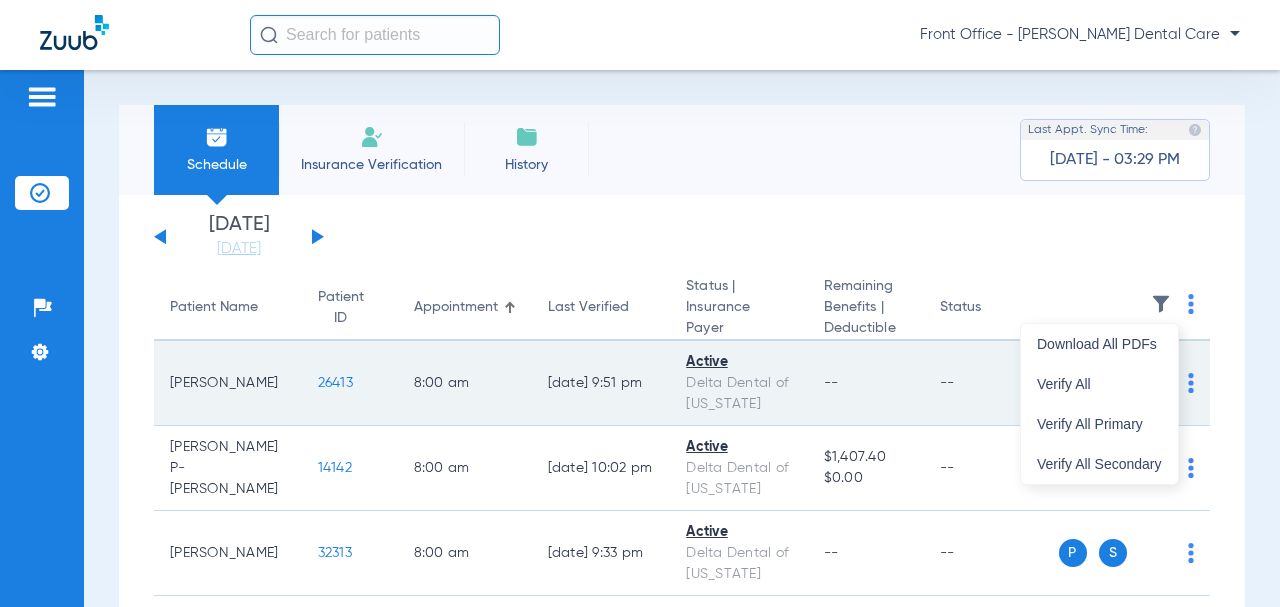 click on "Verify All" at bounding box center [1099, 384] 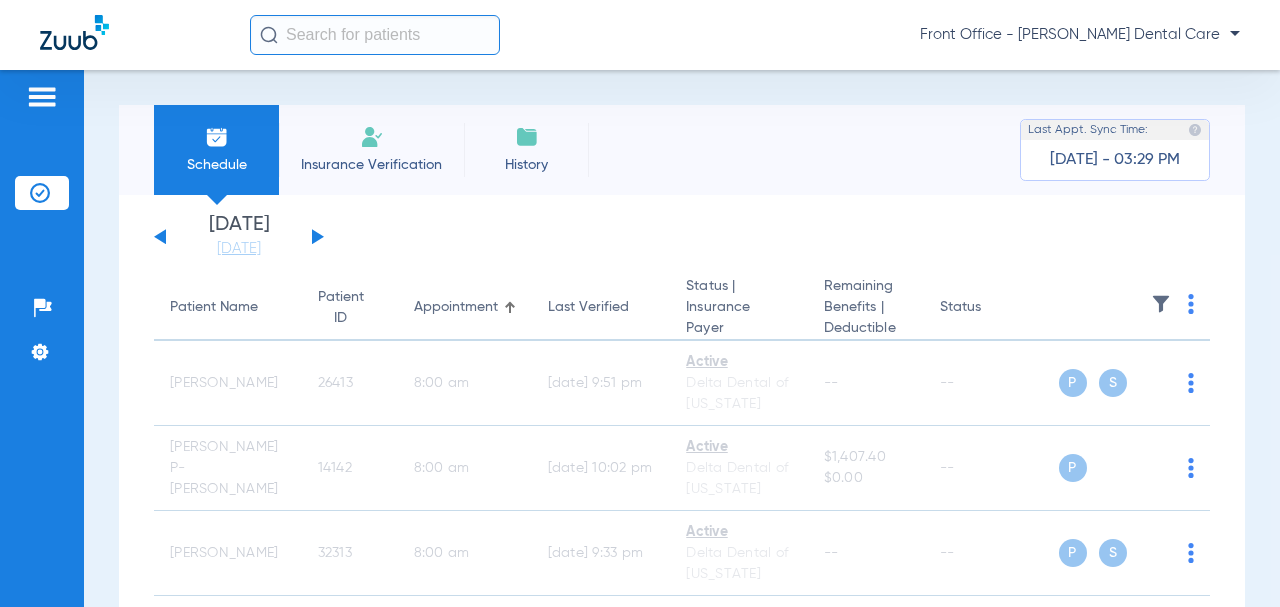 click 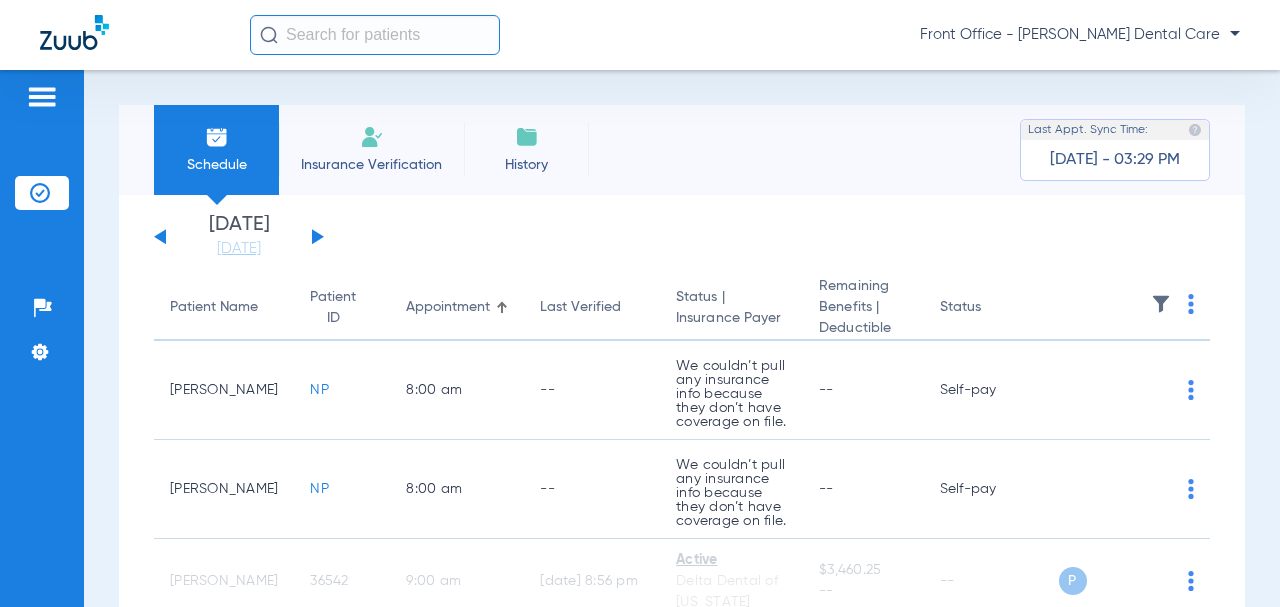 click on "[DATE]   [DATE]   [DATE]   [DATE]   [DATE]   [DATE]   [DATE]   [DATE]   [DATE]   [DATE]   [DATE]   [DATE]   [DATE]   [DATE]   [DATE]   [DATE]   [DATE]   [DATE]   [DATE]   [DATE]   [DATE]   [DATE]   [DATE]   [DATE]   [DATE]   [DATE]   [DATE]   [DATE]   [DATE]   [DATE]   [DATE]   [DATE]   [DATE]   [DATE]   [DATE]   [DATE]   [DATE]   [DATE]   [DATE]   [DATE]   [DATE]   [DATE]   [DATE]   [DATE]" 